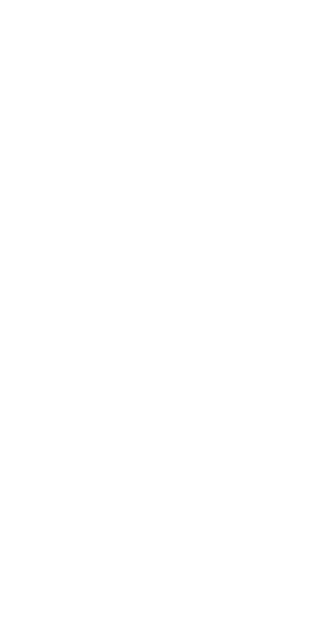 scroll, scrollTop: 0, scrollLeft: 0, axis: both 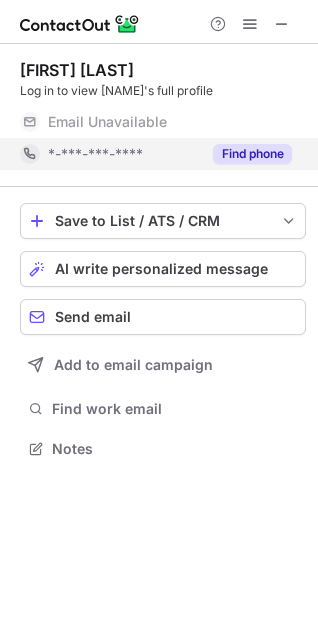 click on "Find phone" at bounding box center [252, 154] 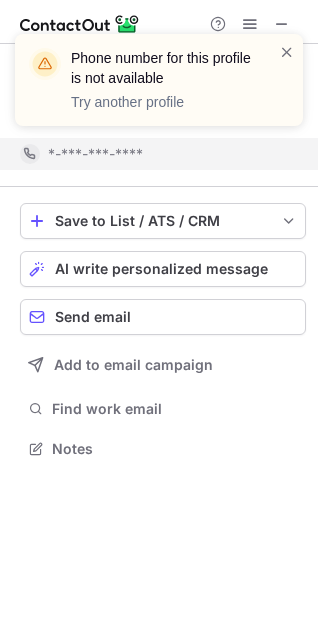 scroll, scrollTop: 403, scrollLeft: 318, axis: both 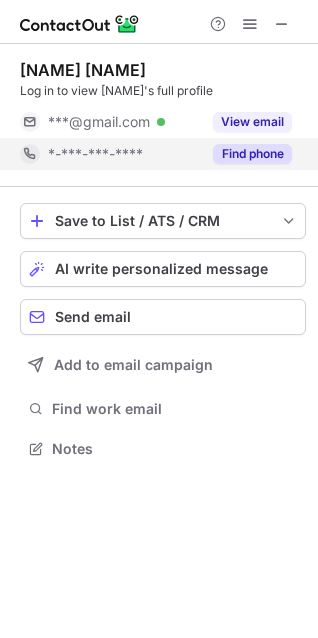 click on "Find phone" at bounding box center [252, 154] 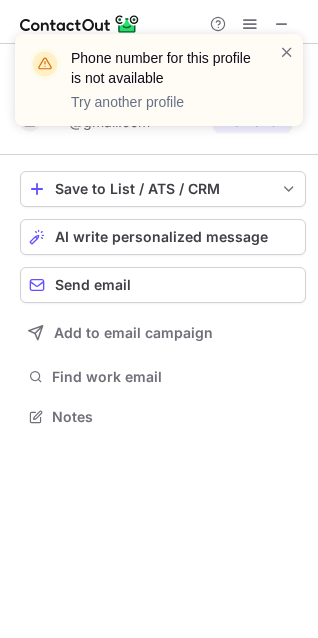 scroll, scrollTop: 403, scrollLeft: 318, axis: both 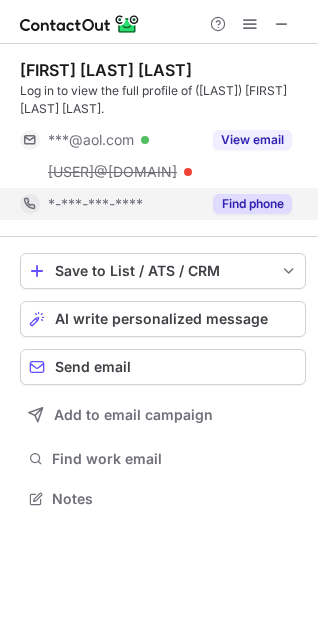 click on "Find phone" at bounding box center [252, 204] 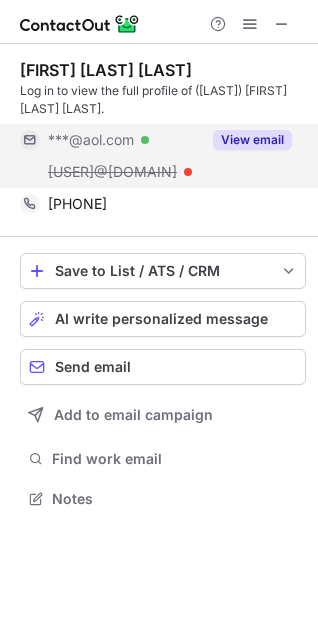 click on "View email" at bounding box center (252, 140) 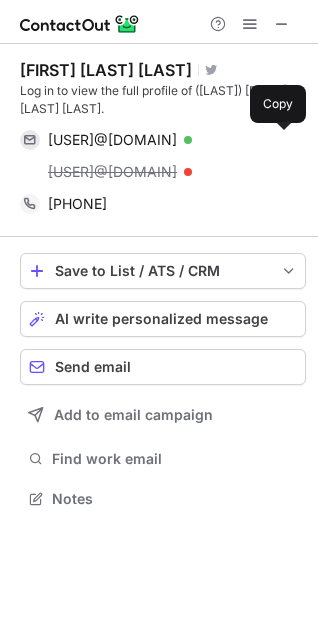 click at bounding box center (282, 140) 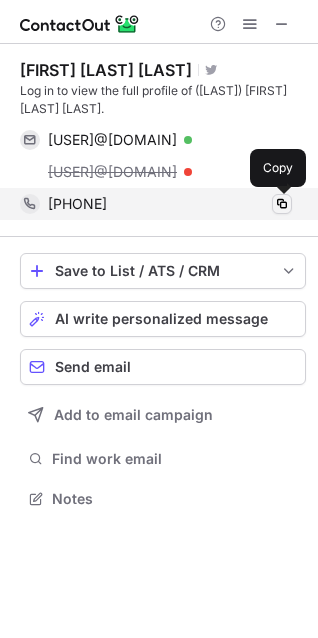 click at bounding box center [282, 204] 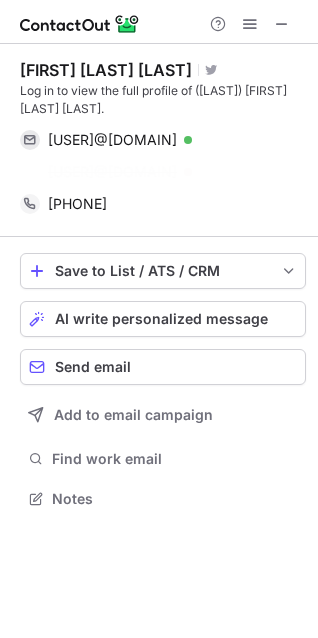 scroll, scrollTop: 453, scrollLeft: 318, axis: both 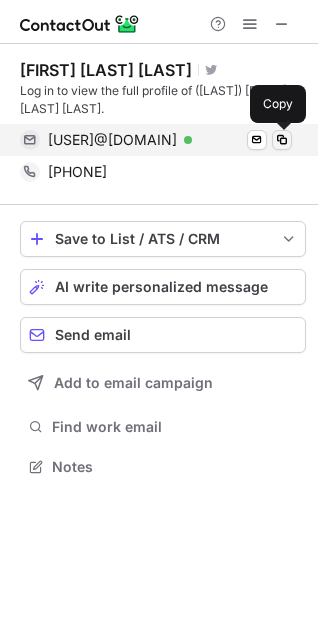 click at bounding box center (282, 140) 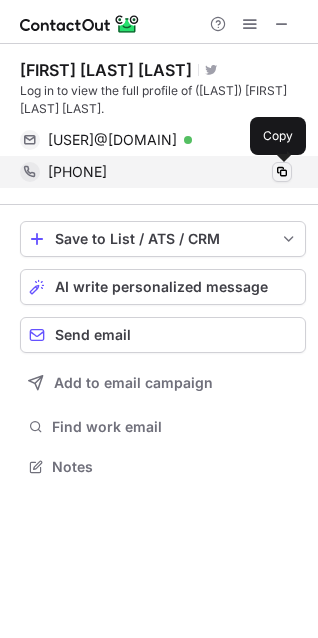 click at bounding box center (282, 172) 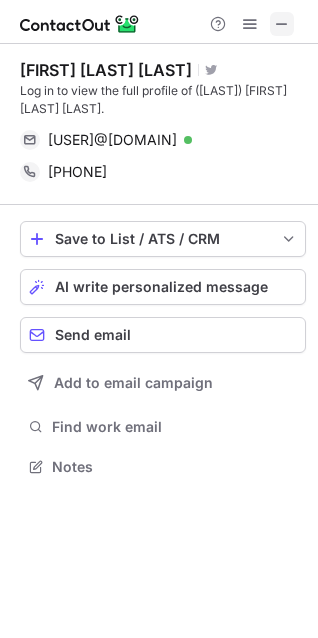 click at bounding box center (282, 24) 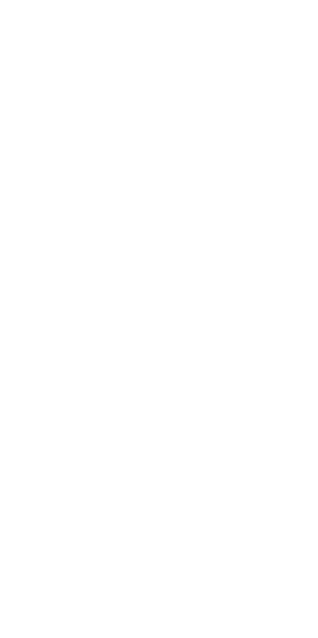 scroll, scrollTop: 0, scrollLeft: 0, axis: both 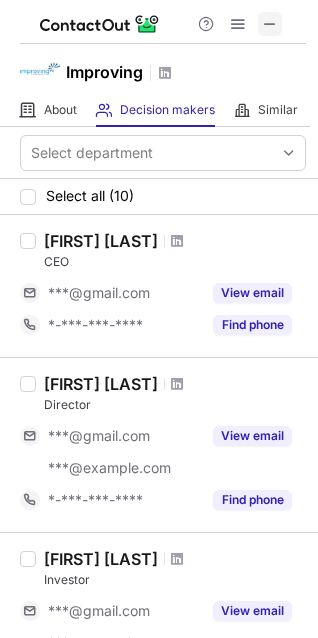 click at bounding box center [270, 24] 